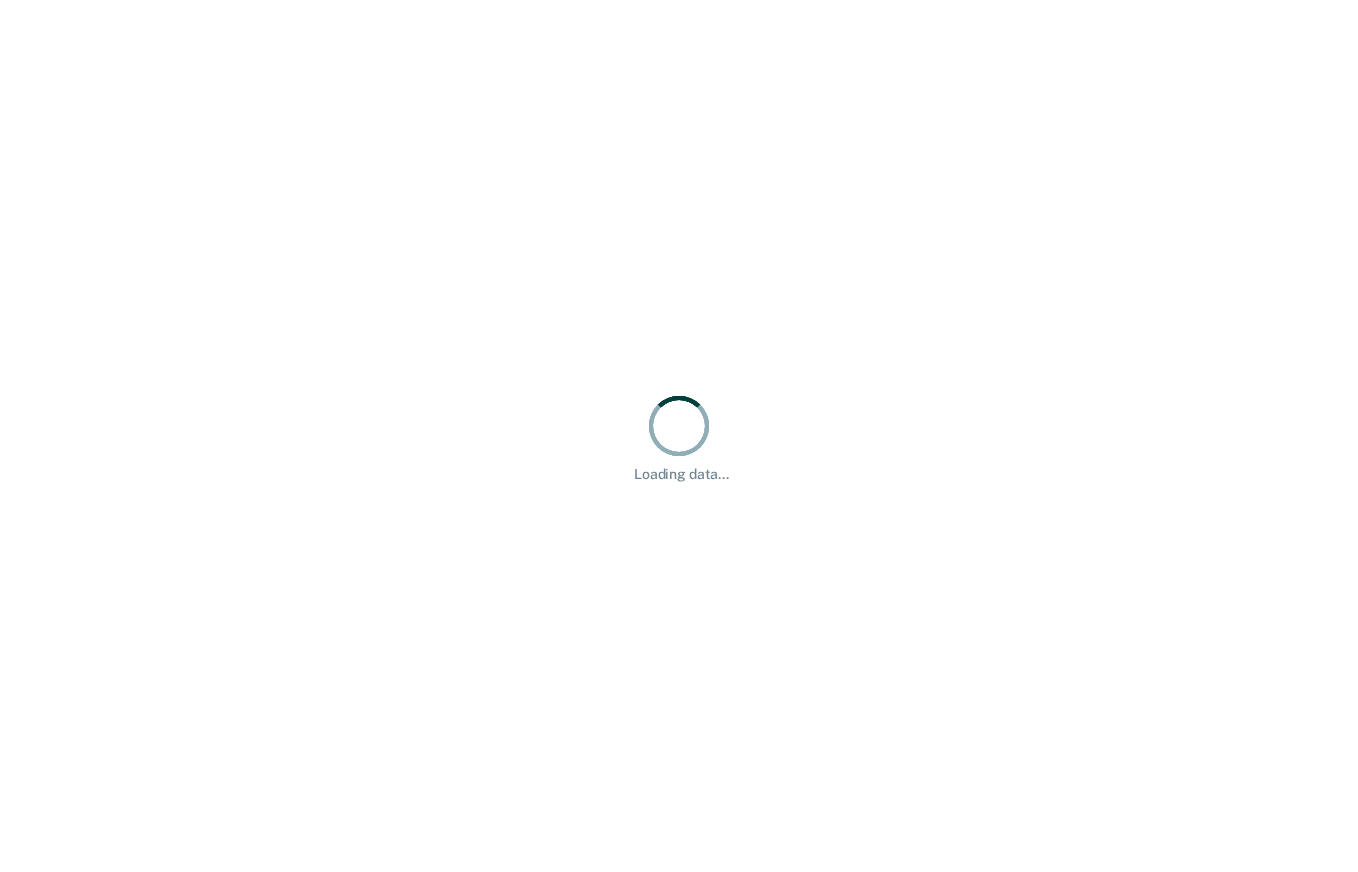 scroll, scrollTop: 0, scrollLeft: 0, axis: both 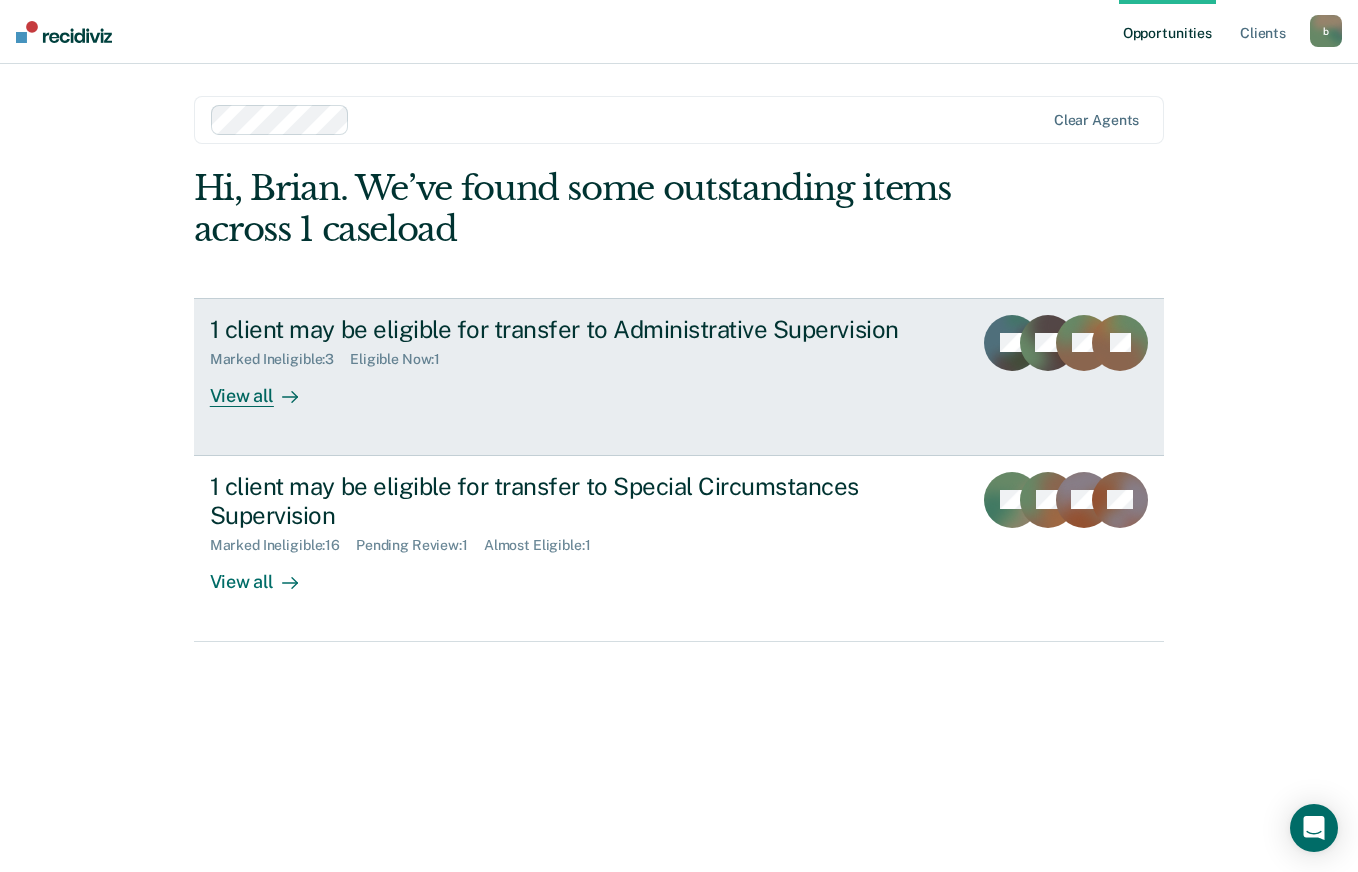 click on "1 client may be eligible for transfer to Administrative Supervision" at bounding box center (561, 329) 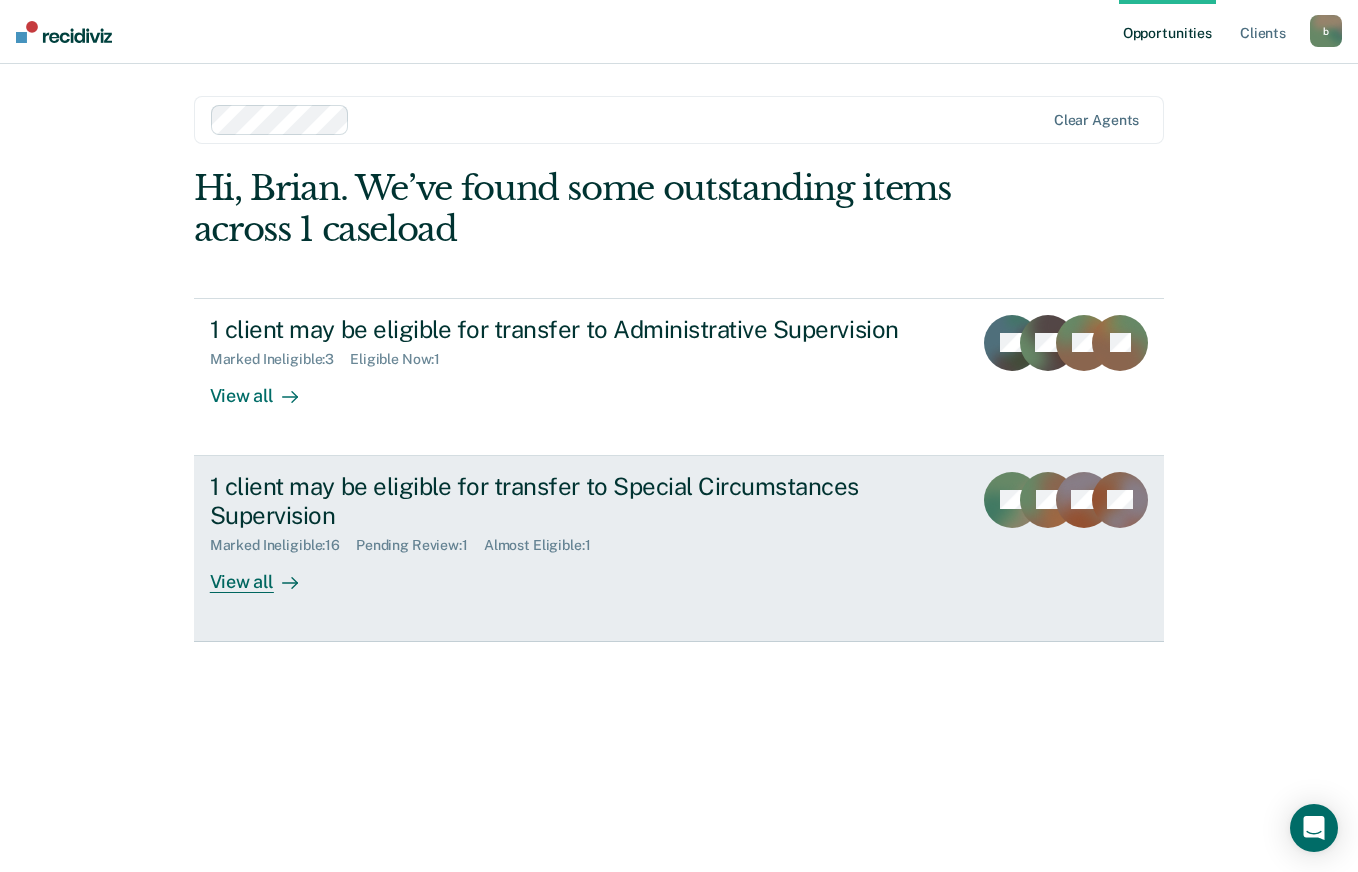click on "1 client may be eligible for transfer to Special Circumstances Supervision" at bounding box center [561, 501] 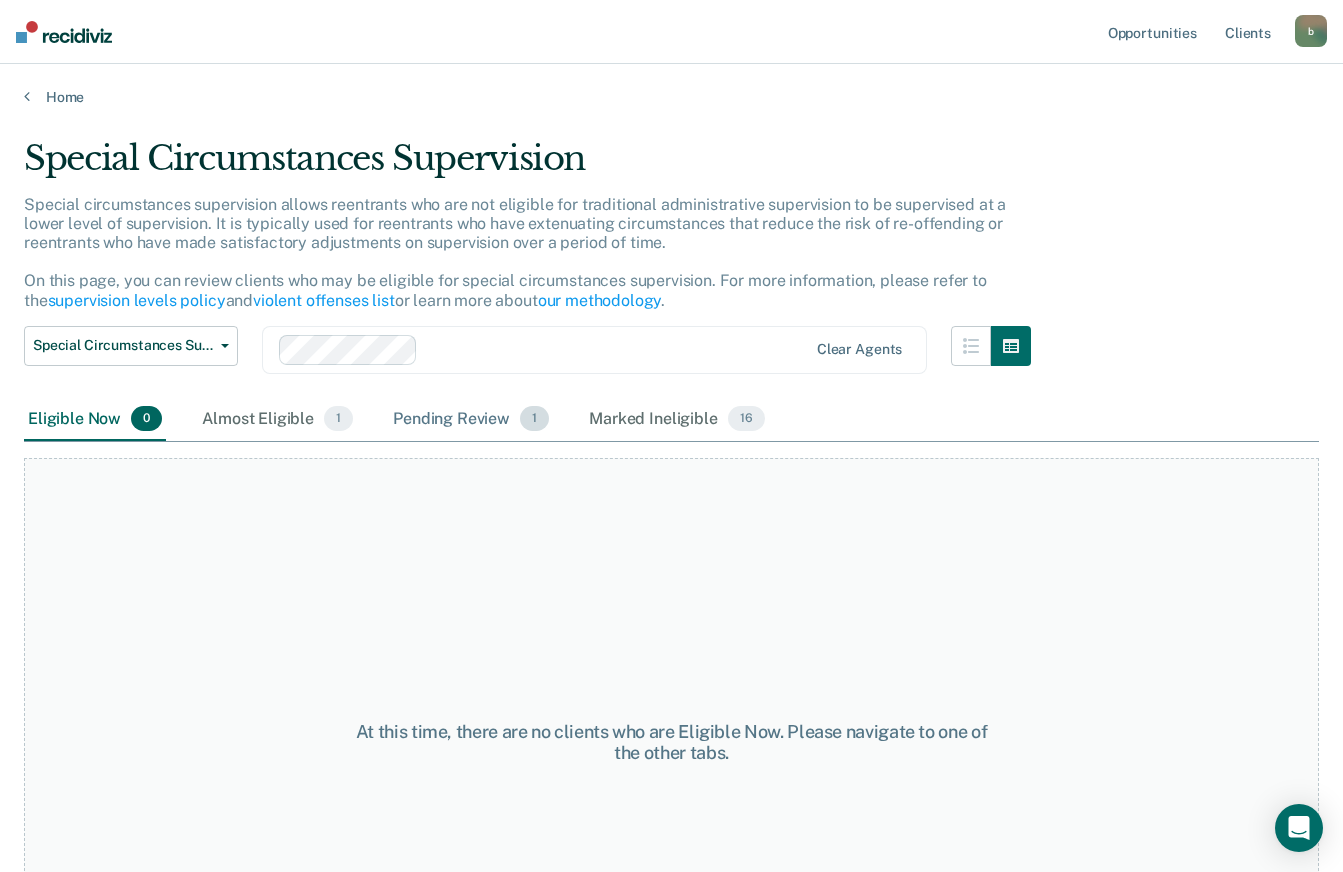 click on "Pending Review 1" at bounding box center [471, 420] 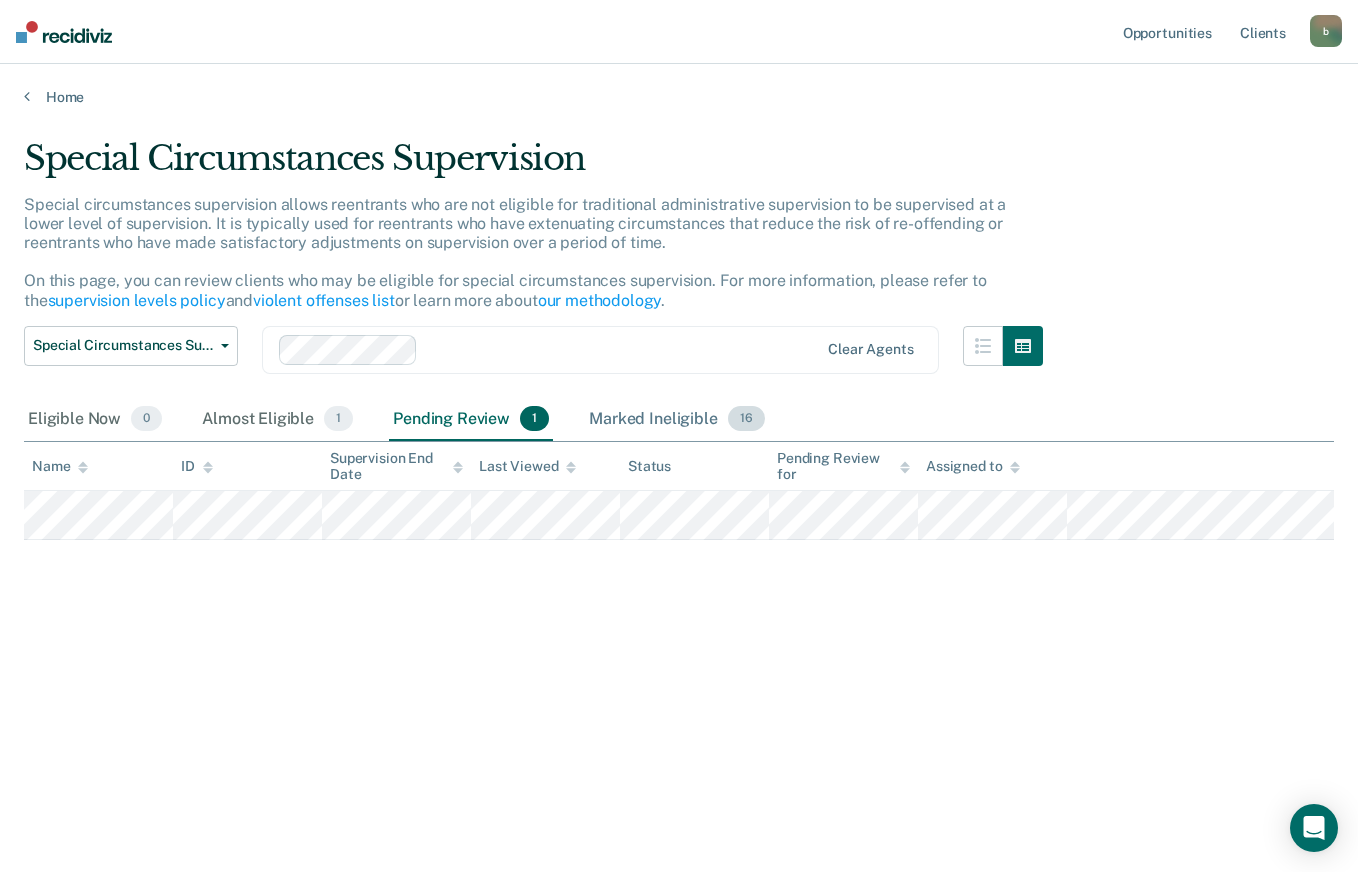 click on "Marked Ineligible 16" at bounding box center [676, 420] 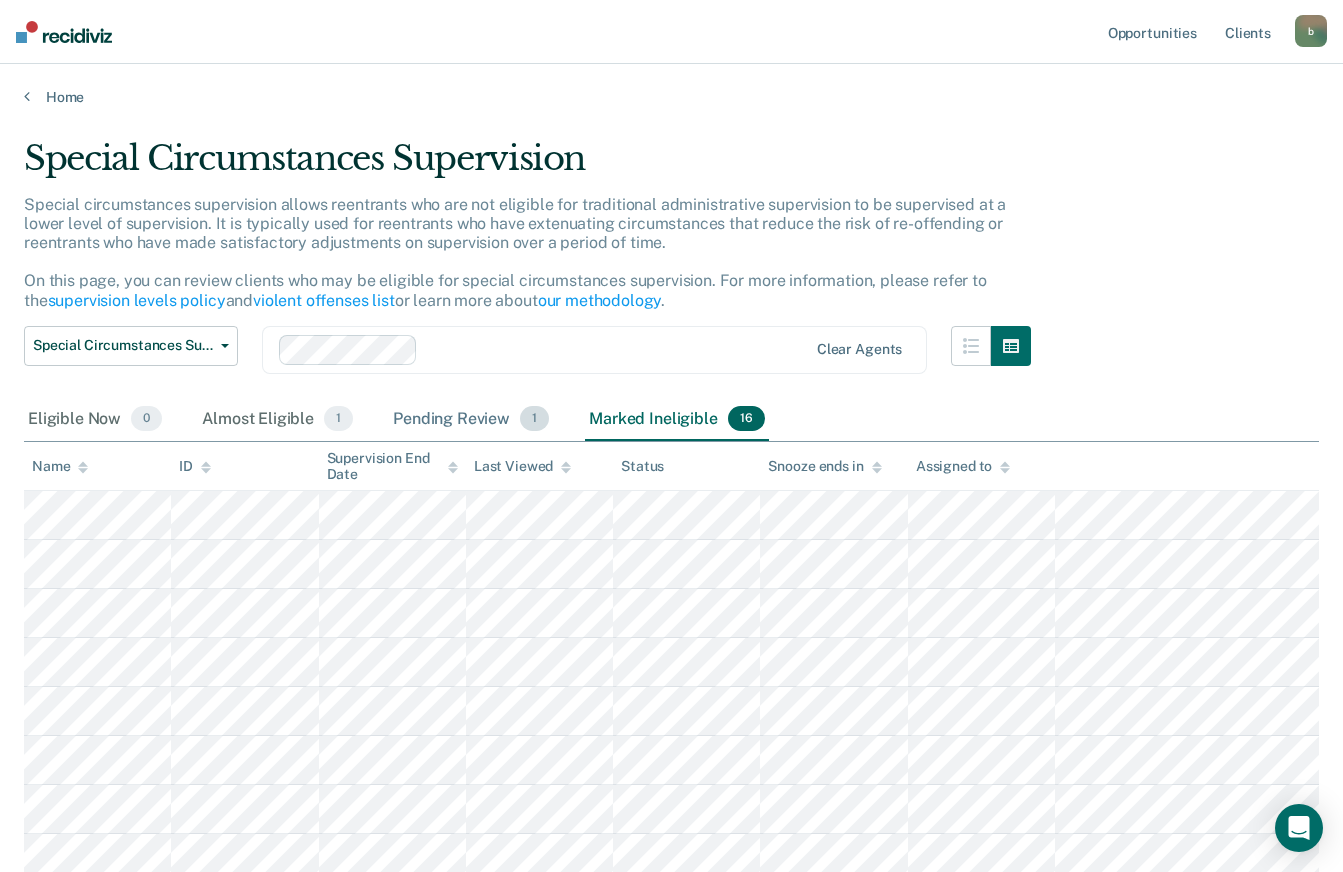 click on "Pending Review 1" at bounding box center (471, 420) 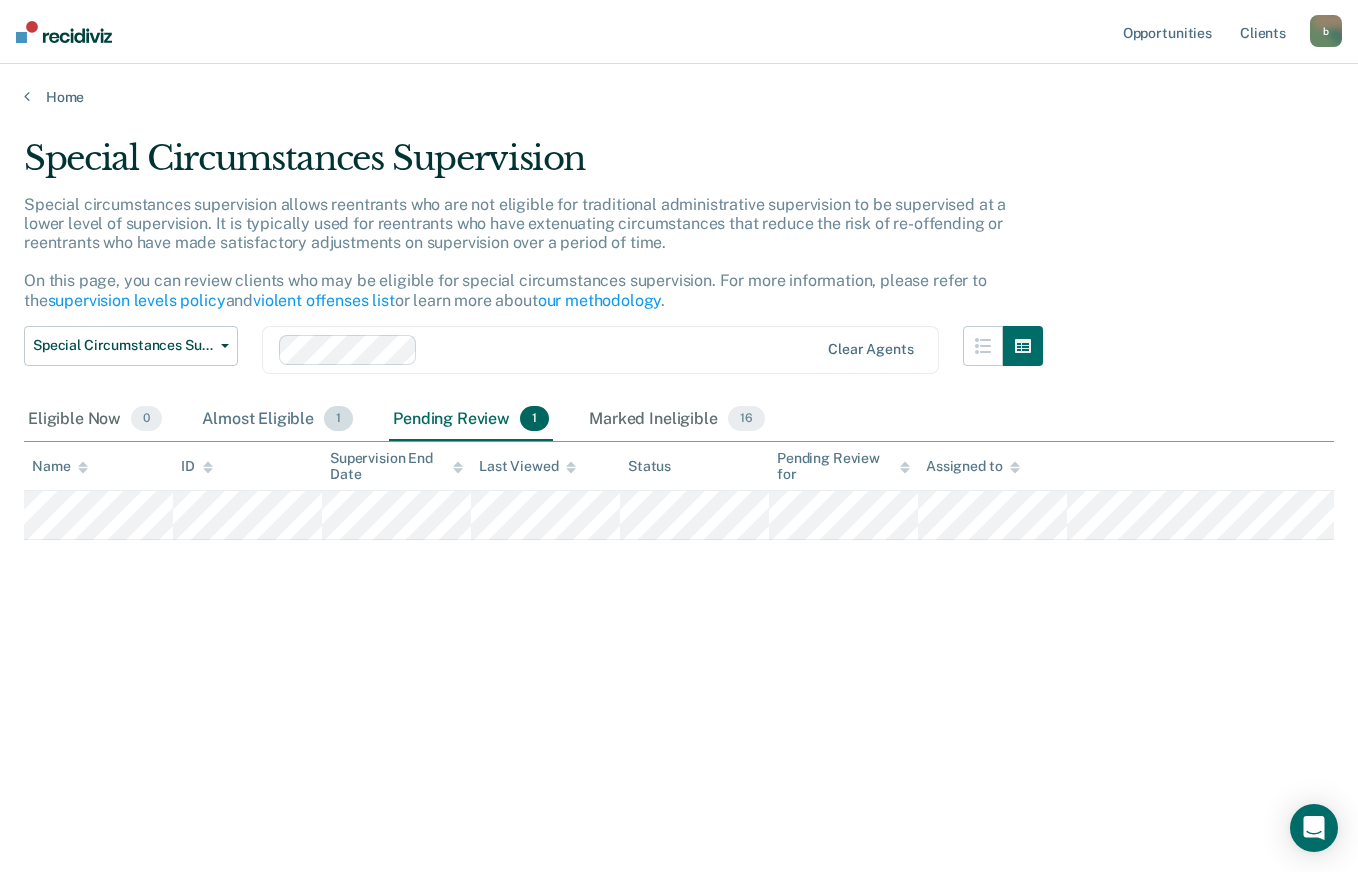 click on "Almost Eligible 1" at bounding box center (277, 420) 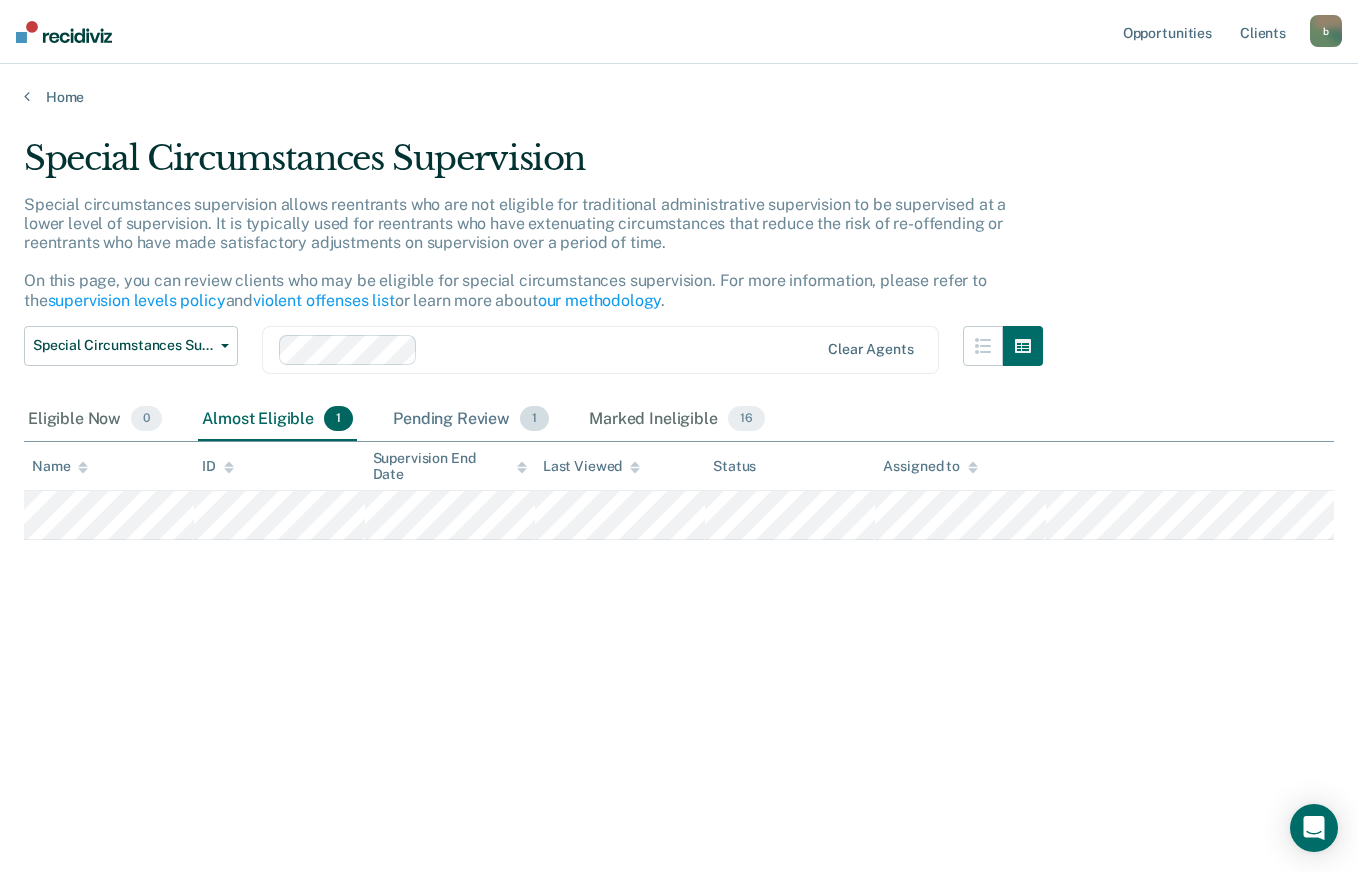 click on "Pending Review 1" at bounding box center (471, 420) 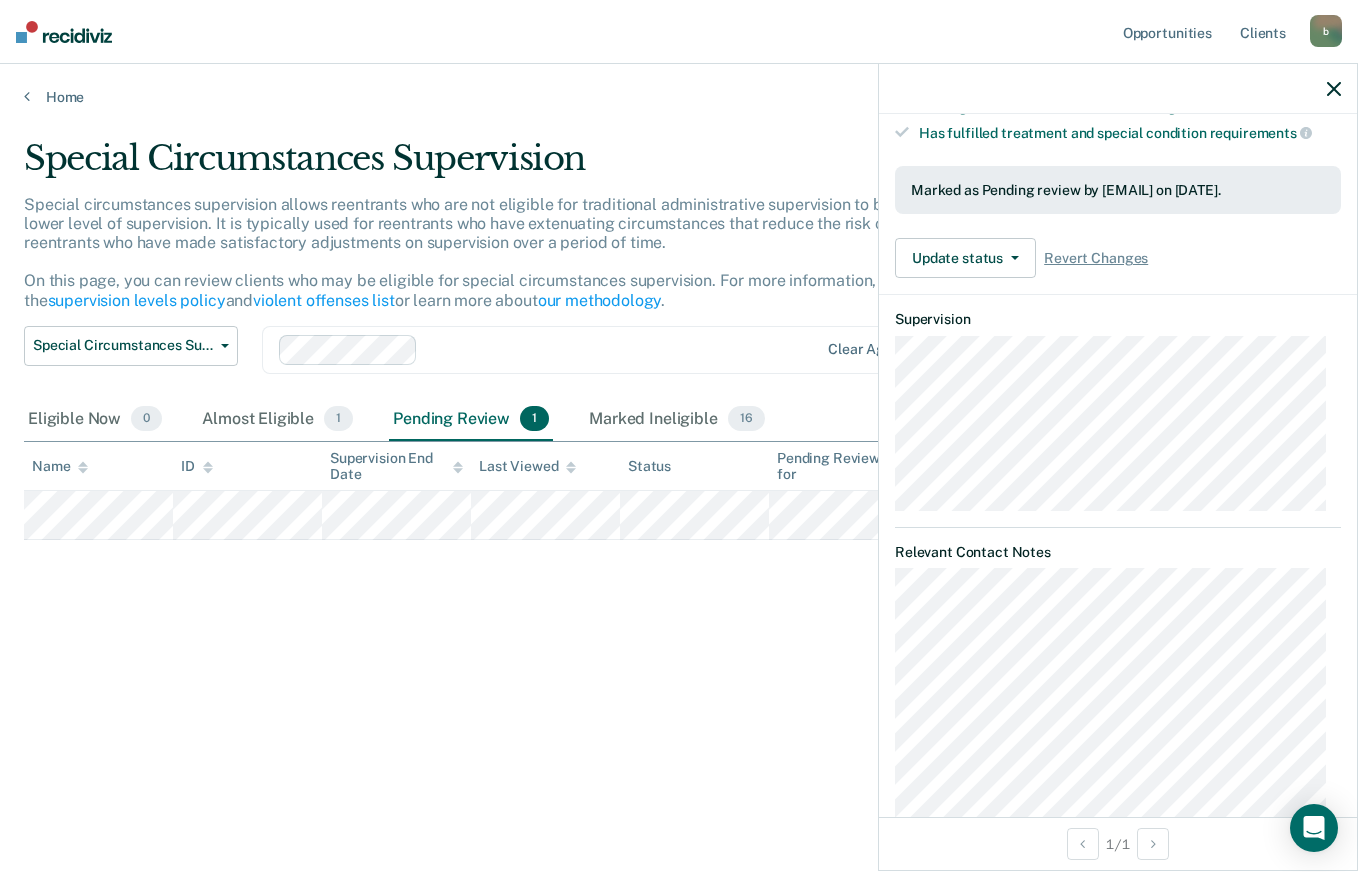 scroll, scrollTop: 440, scrollLeft: 0, axis: vertical 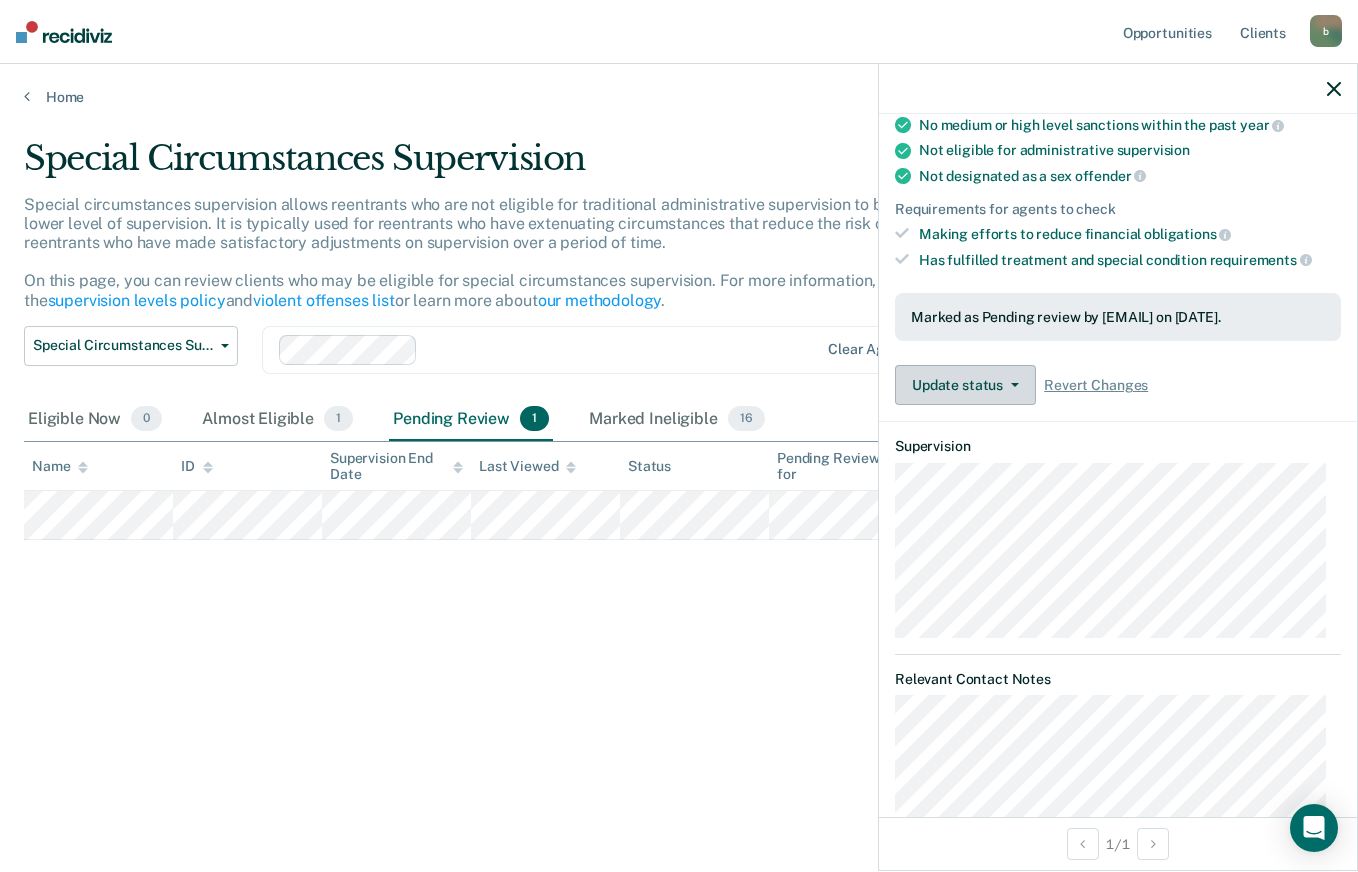 click 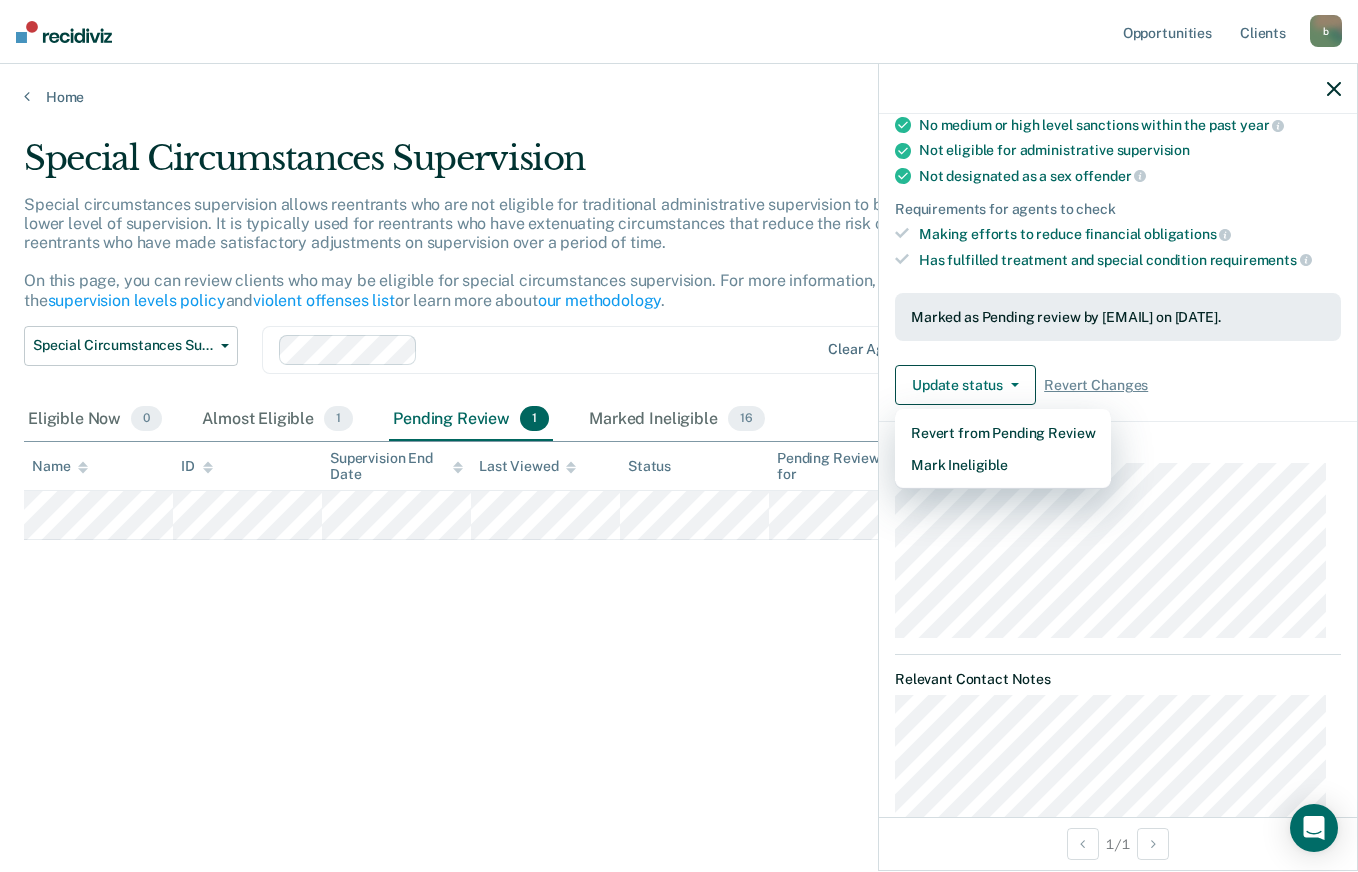 click on "Update status Revert from Pending Review Mark Ineligible Revert Changes" at bounding box center [1118, 385] 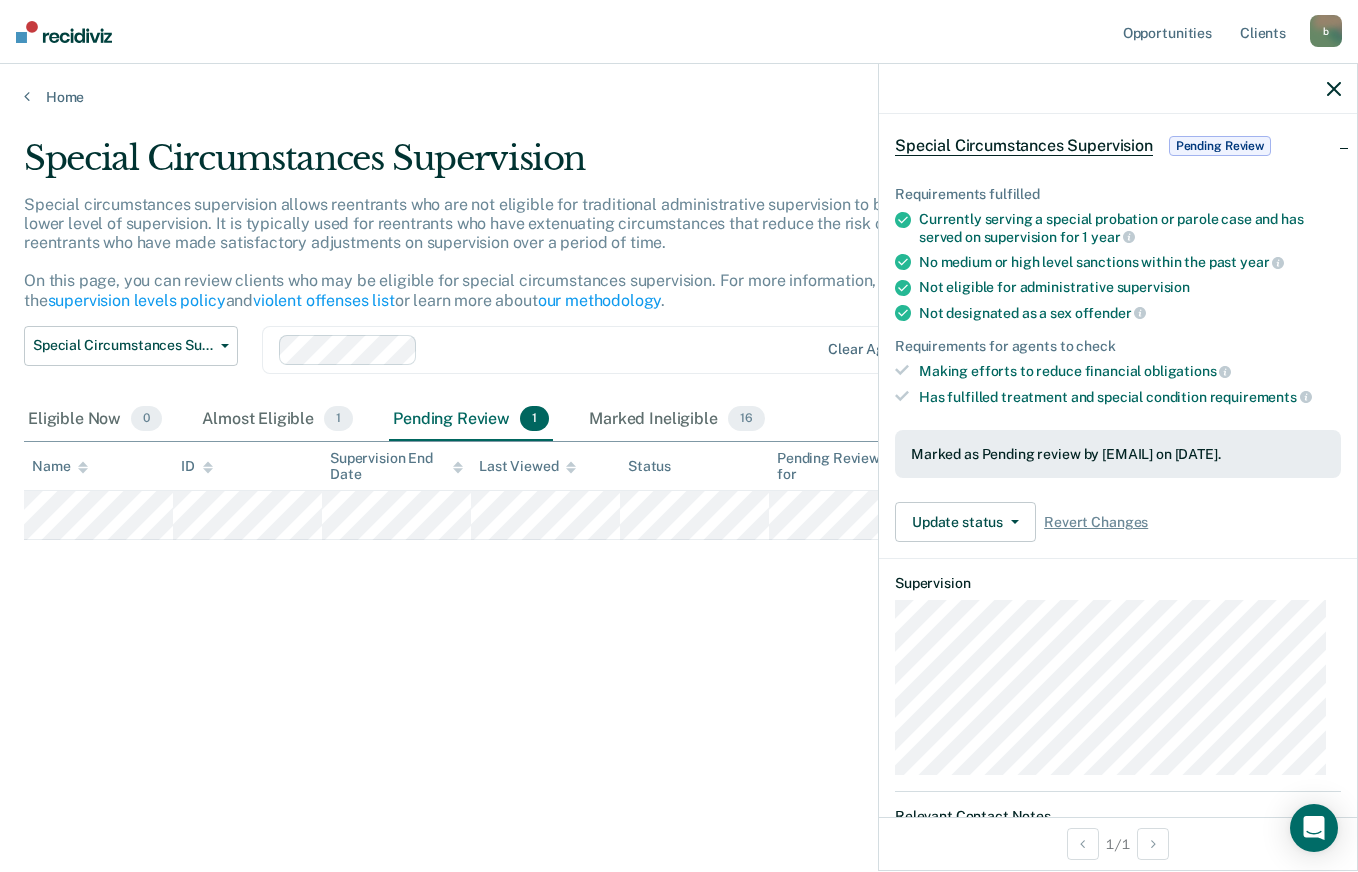 scroll, scrollTop: 0, scrollLeft: 0, axis: both 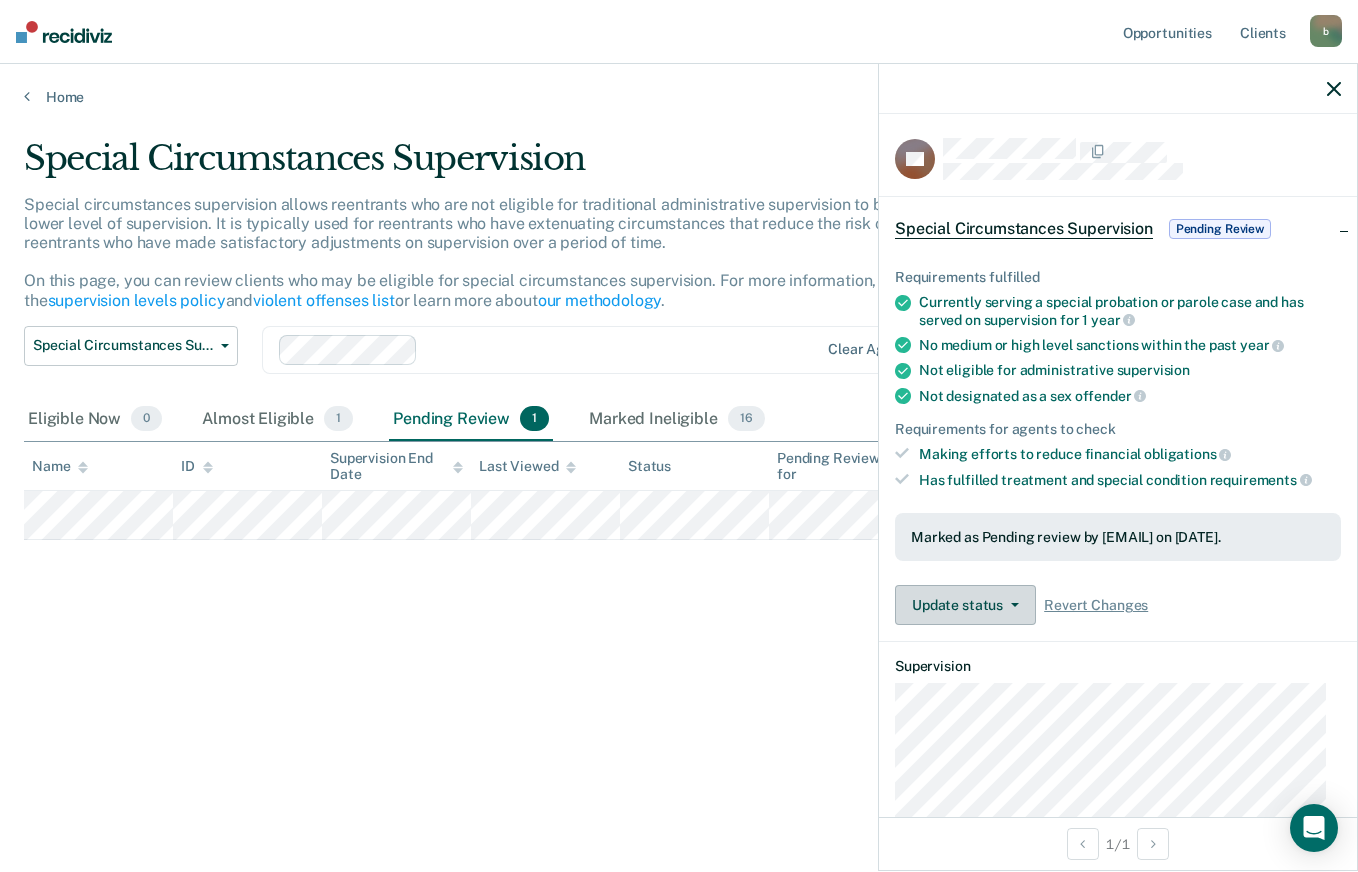 click on "Update status" at bounding box center [965, 605] 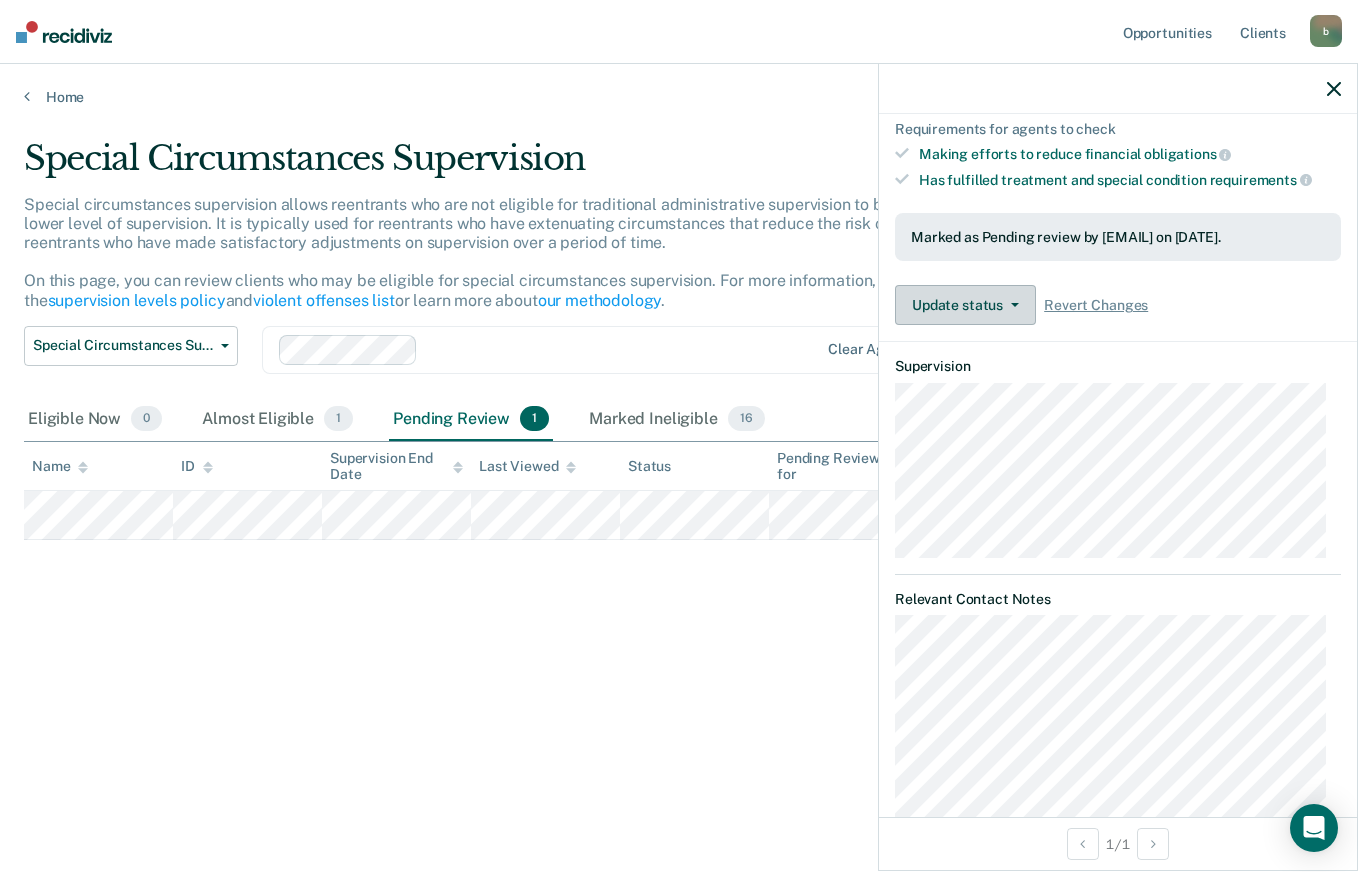scroll, scrollTop: 440, scrollLeft: 0, axis: vertical 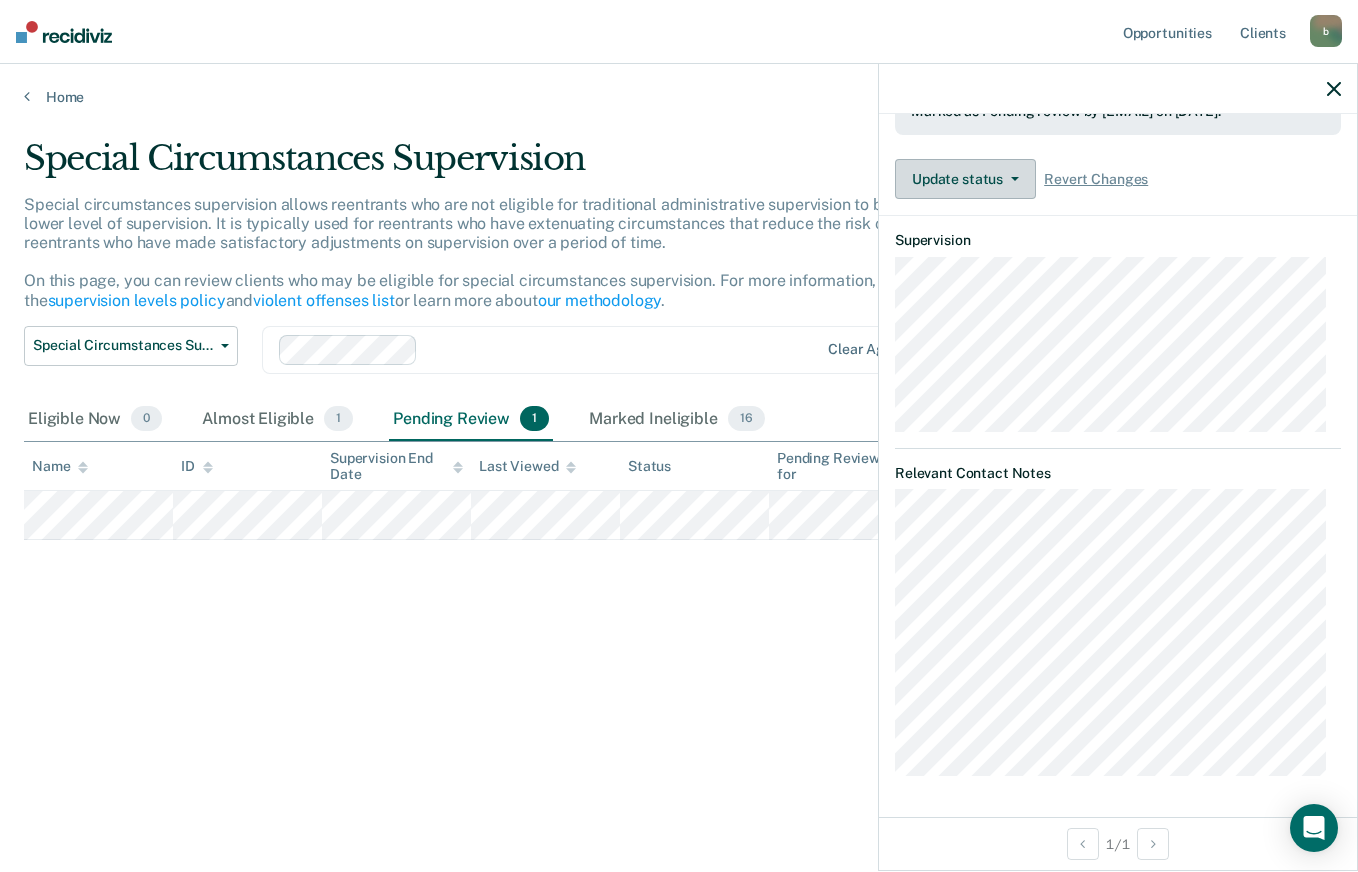 click on "Special Circumstances Supervision   Special circumstances supervision allows reentrants who are not eligible for traditional administrative supervision to be supervised at a lower level of supervision. It is typically used for reentrants who have extenuating circumstances that reduce the risk of re-offending or reentrants who have made satisfactory adjustments on supervision over a period of time. On this page, you can review clients who may be eligible for special circumstances supervision. For more information, please refer to the  supervision levels policy  and  violent offenses list  or learn more about  our methodology .  Special Circumstances Supervision Administrative Supervision Special Circumstances Supervision Clear   agents Eligible Now 0 Almost Eligible 1 Pending Review 1 Marked Ineligible 16
To pick up a draggable item, press the space bar.
While dragging, use the arrow keys to move the item.
Press space again to drop the item in its new position, or press escape to cancel.
Name" at bounding box center [679, 462] 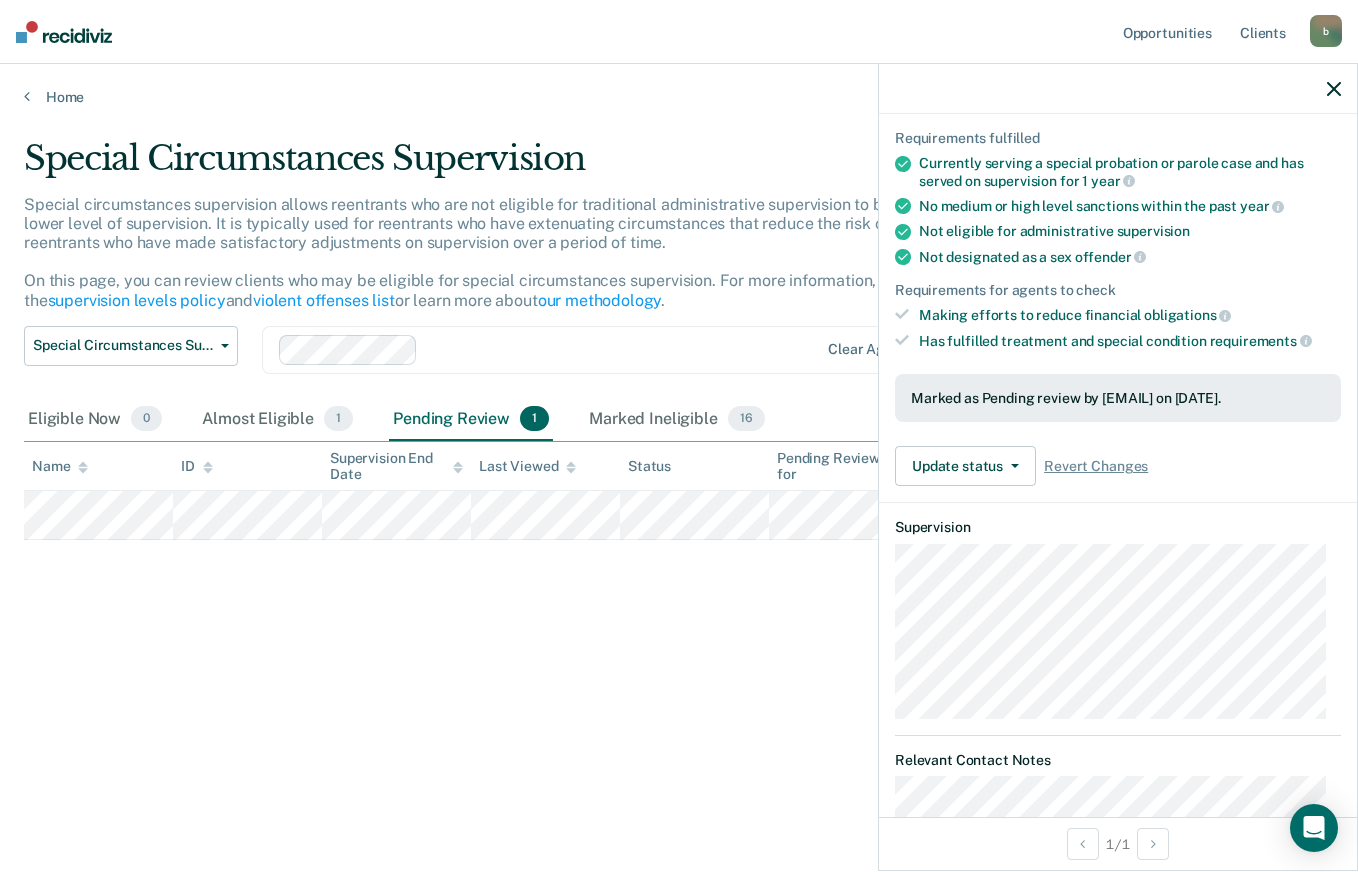 scroll, scrollTop: 0, scrollLeft: 0, axis: both 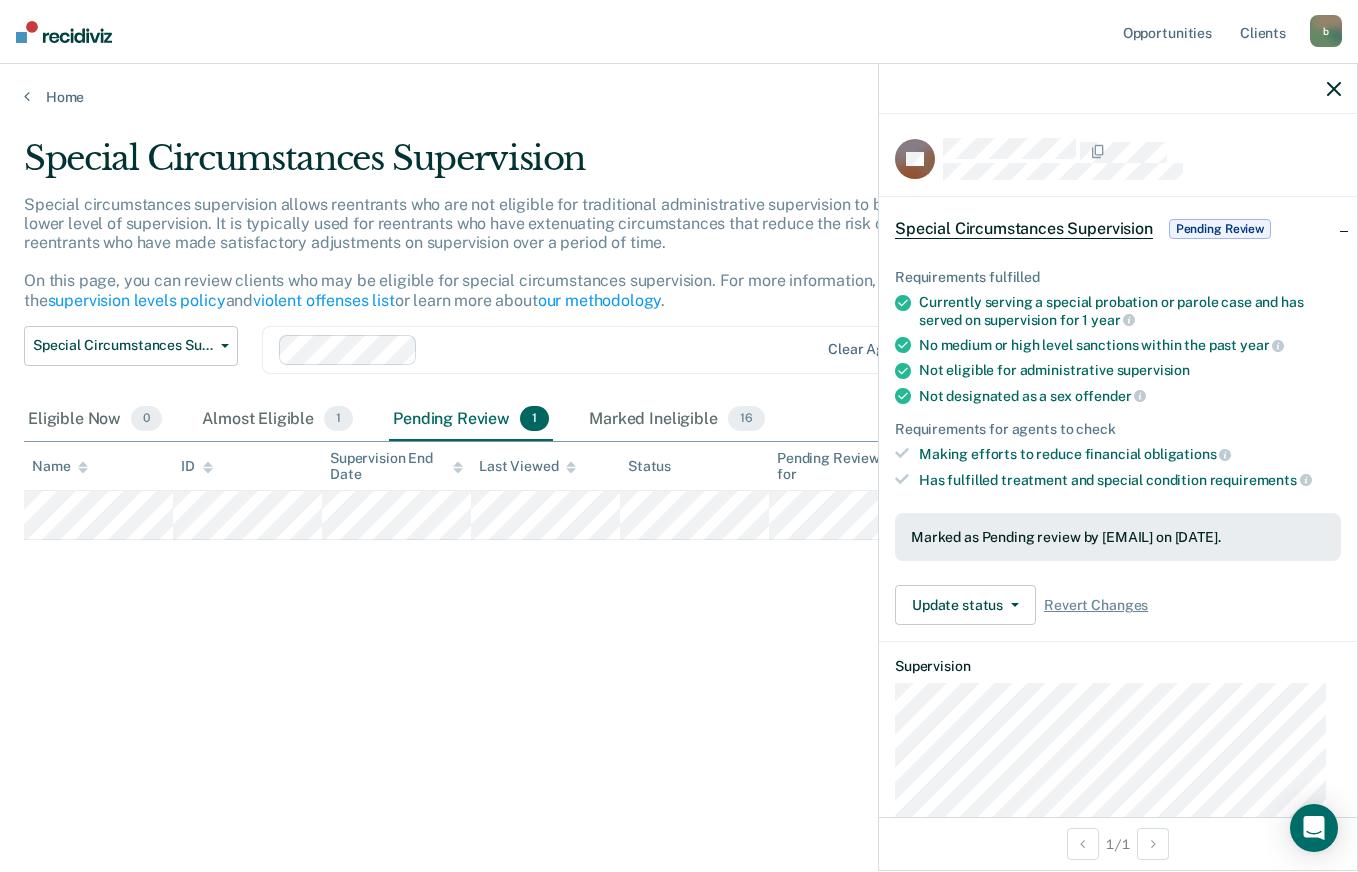 click on "Special Circumstances Supervision" at bounding box center (1024, 229) 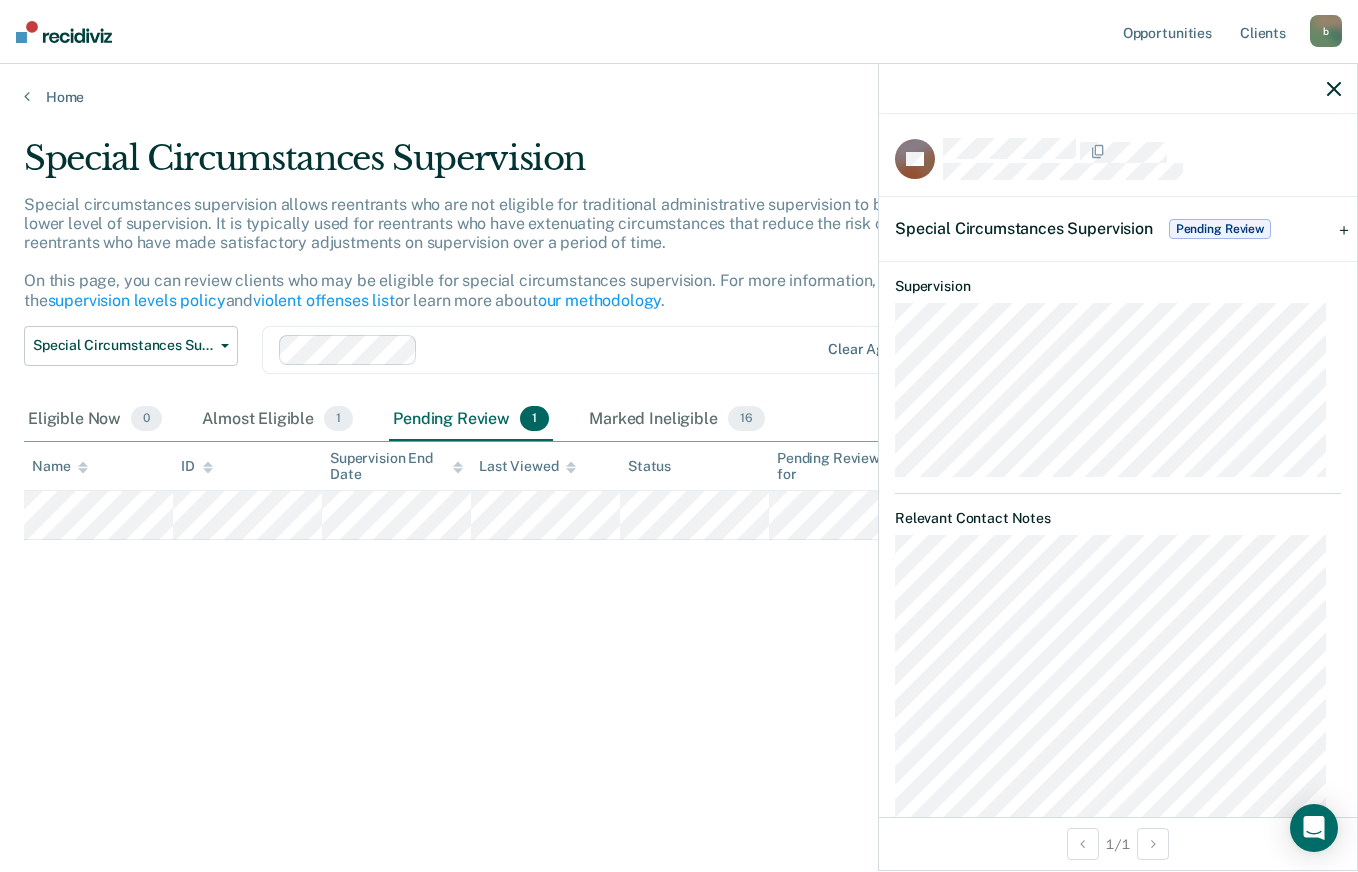 click on "Pending Review" at bounding box center [1220, 229] 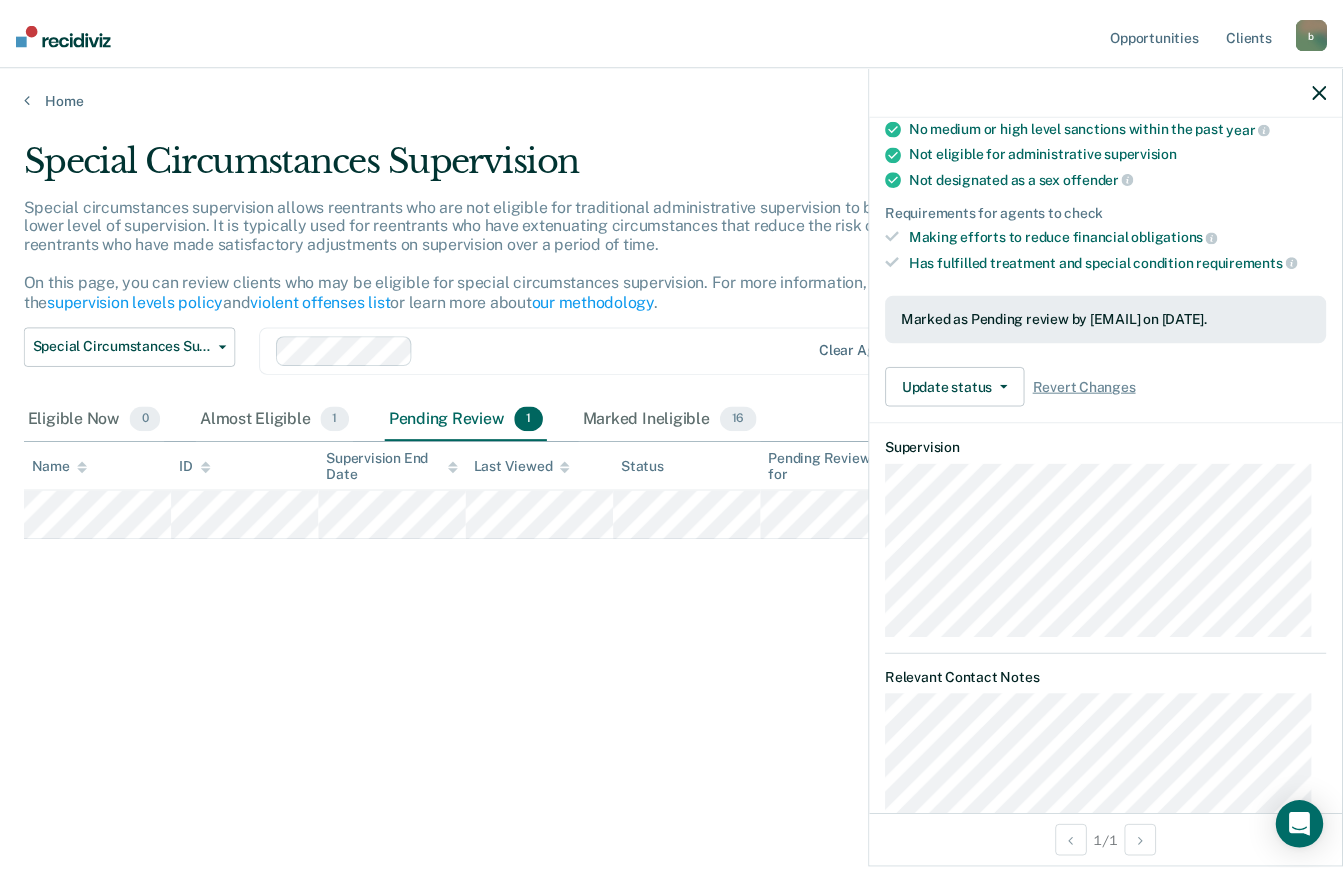 scroll, scrollTop: 440, scrollLeft: 0, axis: vertical 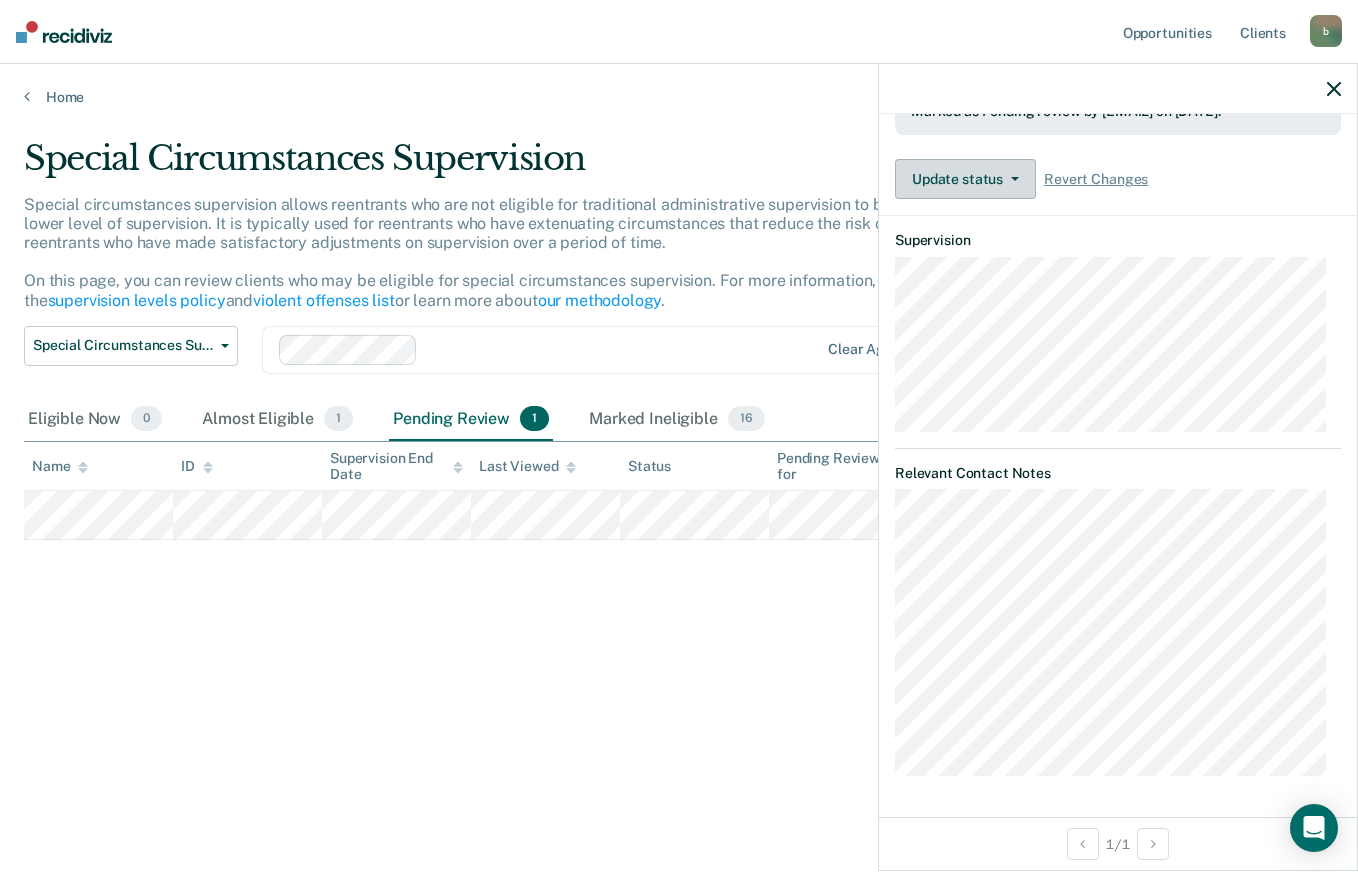 click 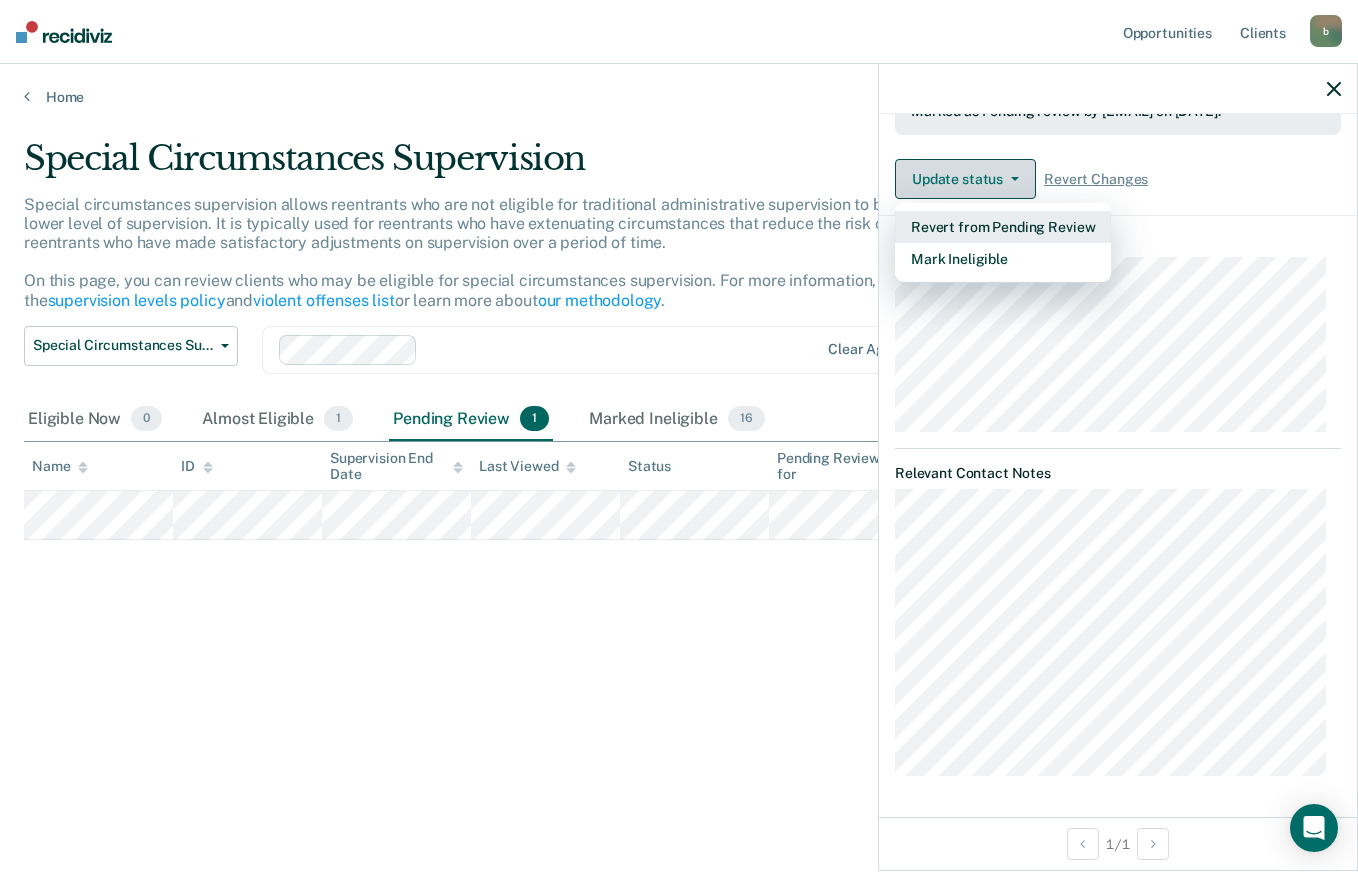 click on "Revert from Pending Review" at bounding box center (1003, 227) 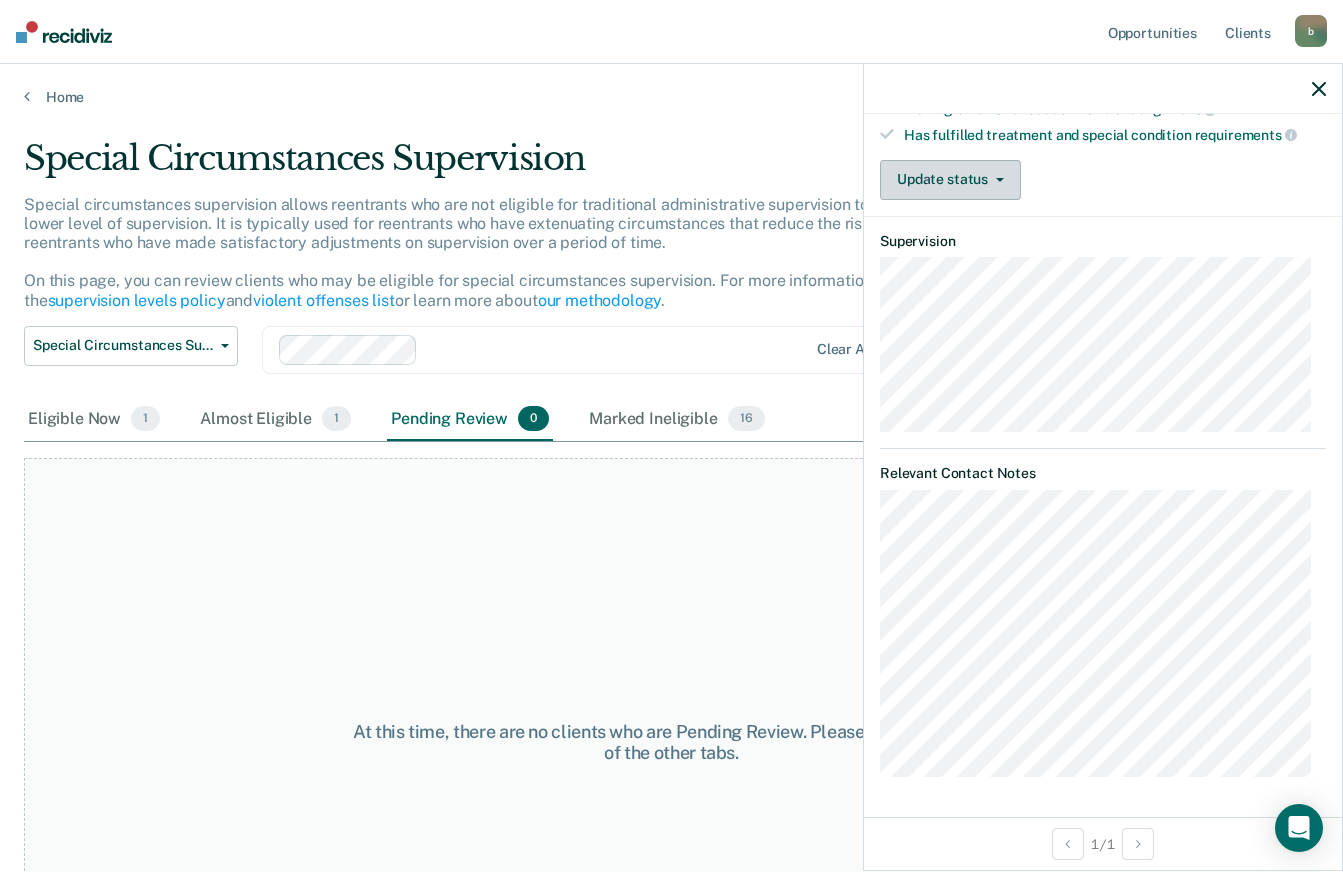 scroll, scrollTop: 342, scrollLeft: 0, axis: vertical 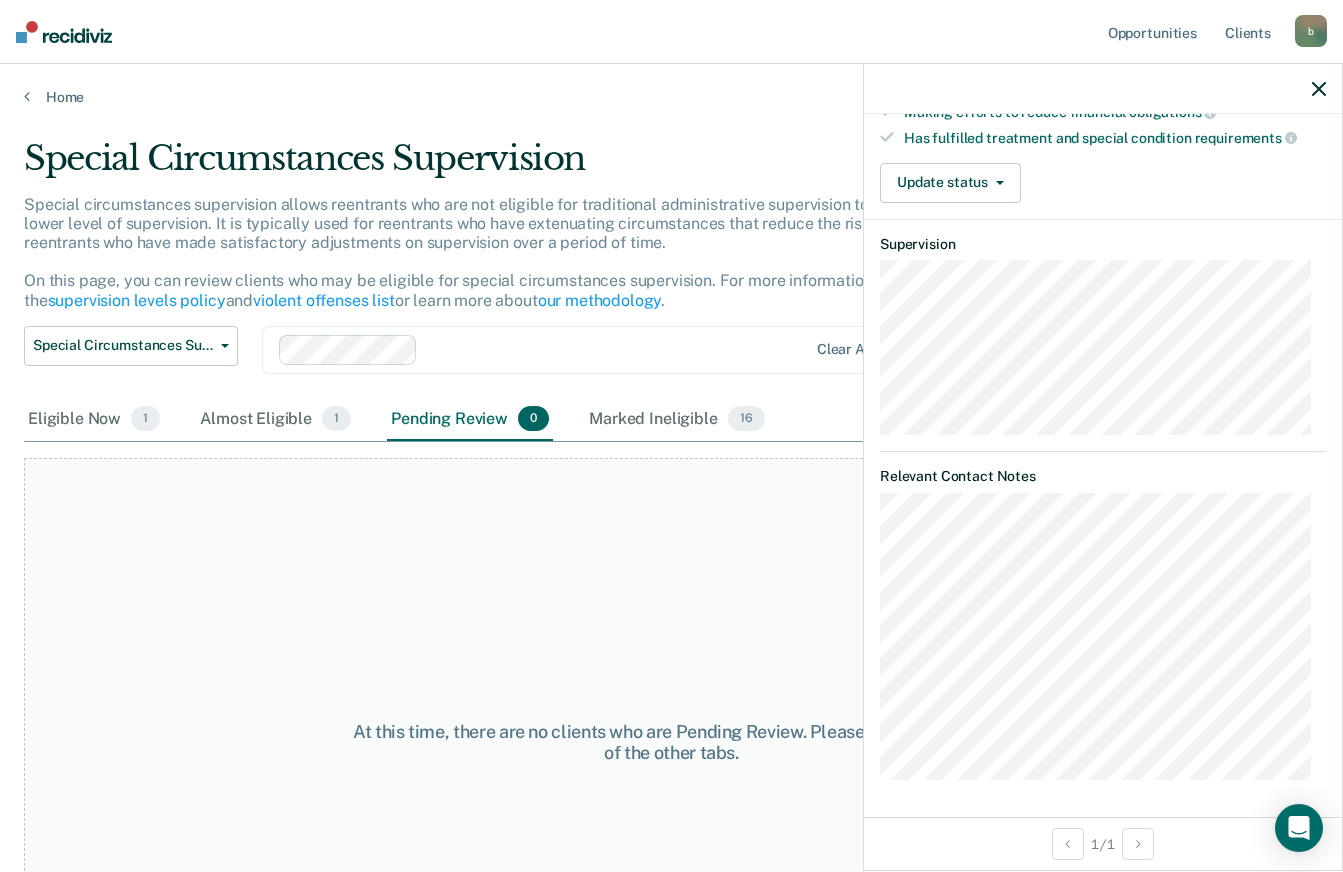 click 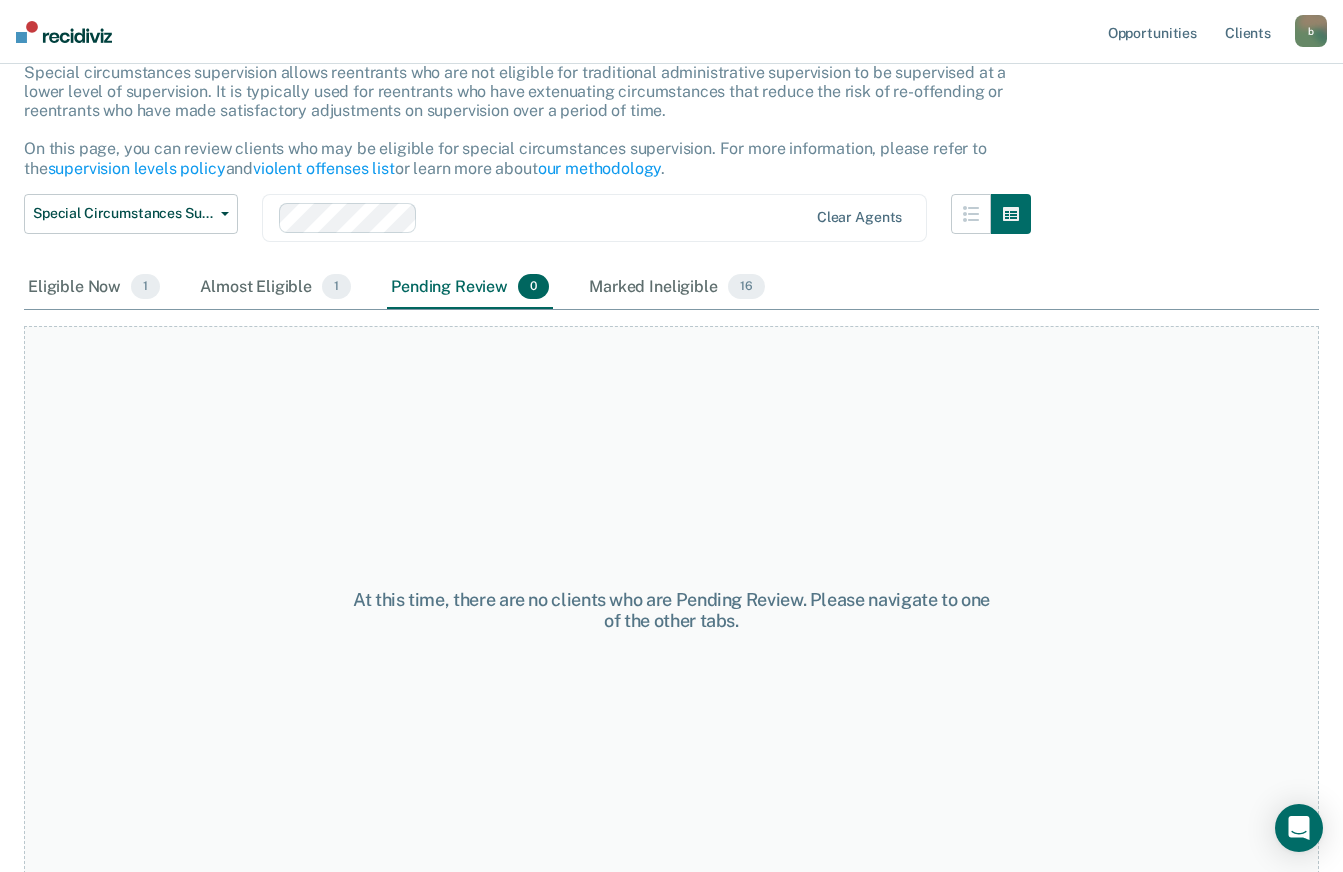 scroll, scrollTop: 154, scrollLeft: 0, axis: vertical 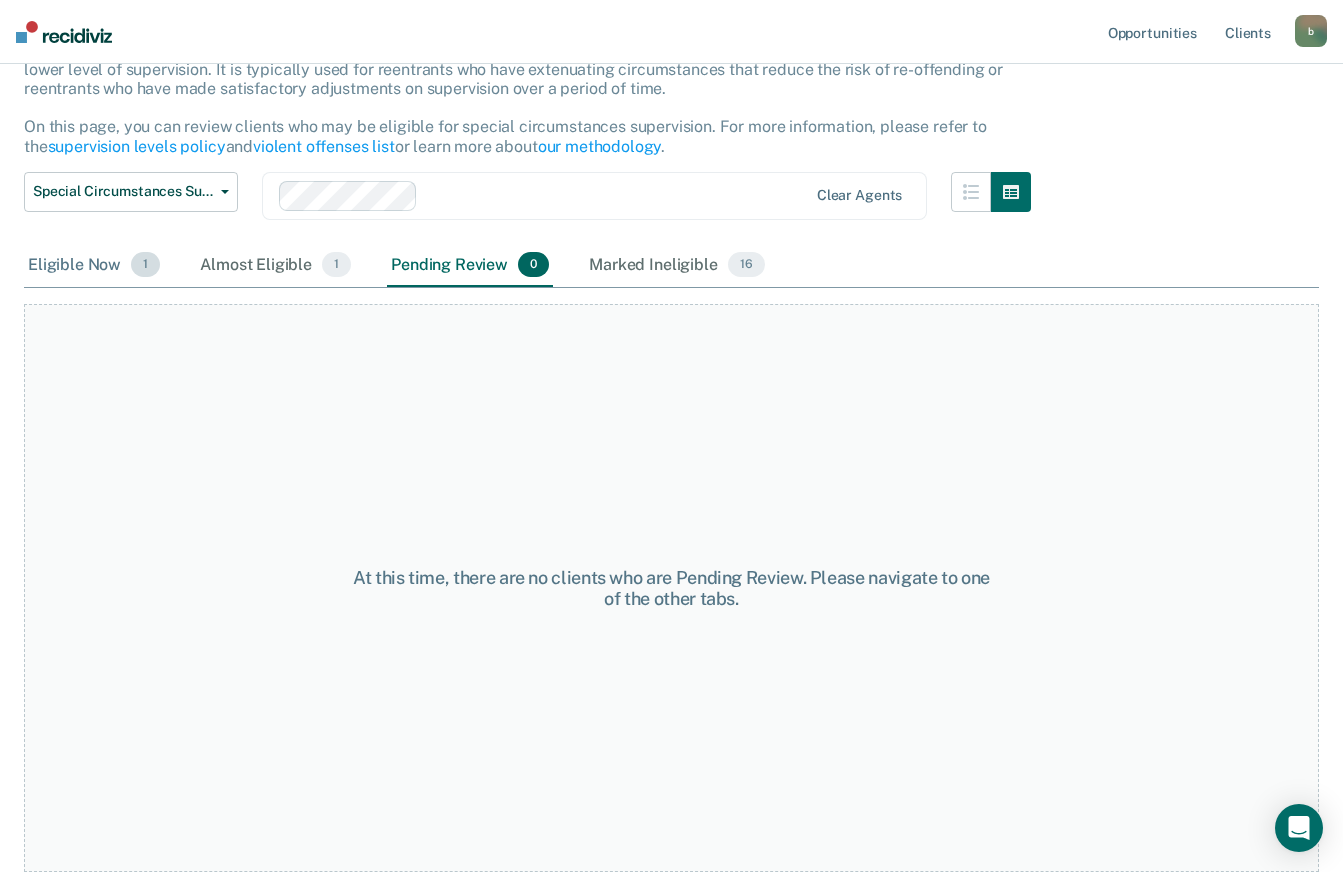 click on "Eligible Now 1" at bounding box center (94, 266) 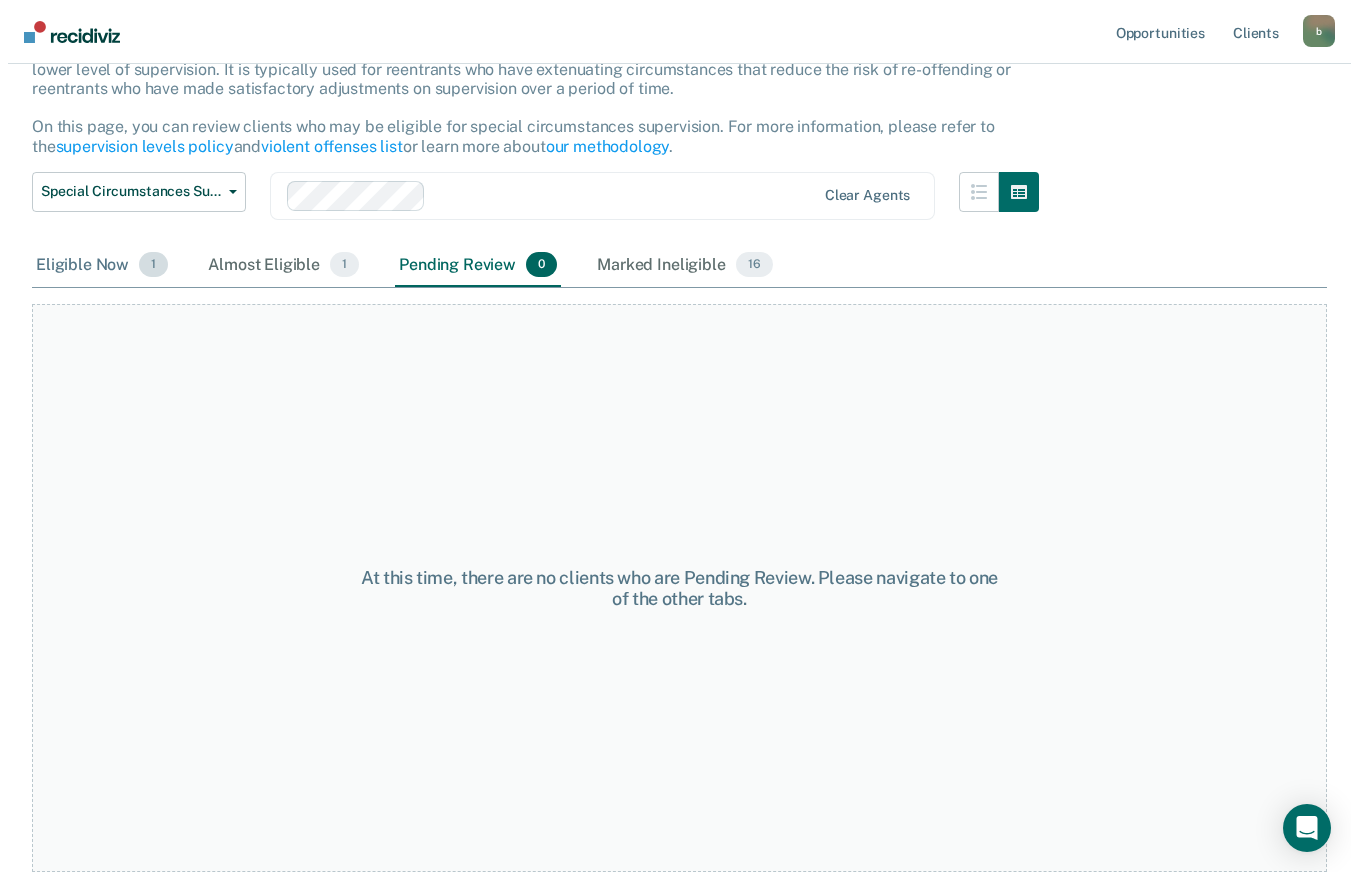scroll, scrollTop: 0, scrollLeft: 0, axis: both 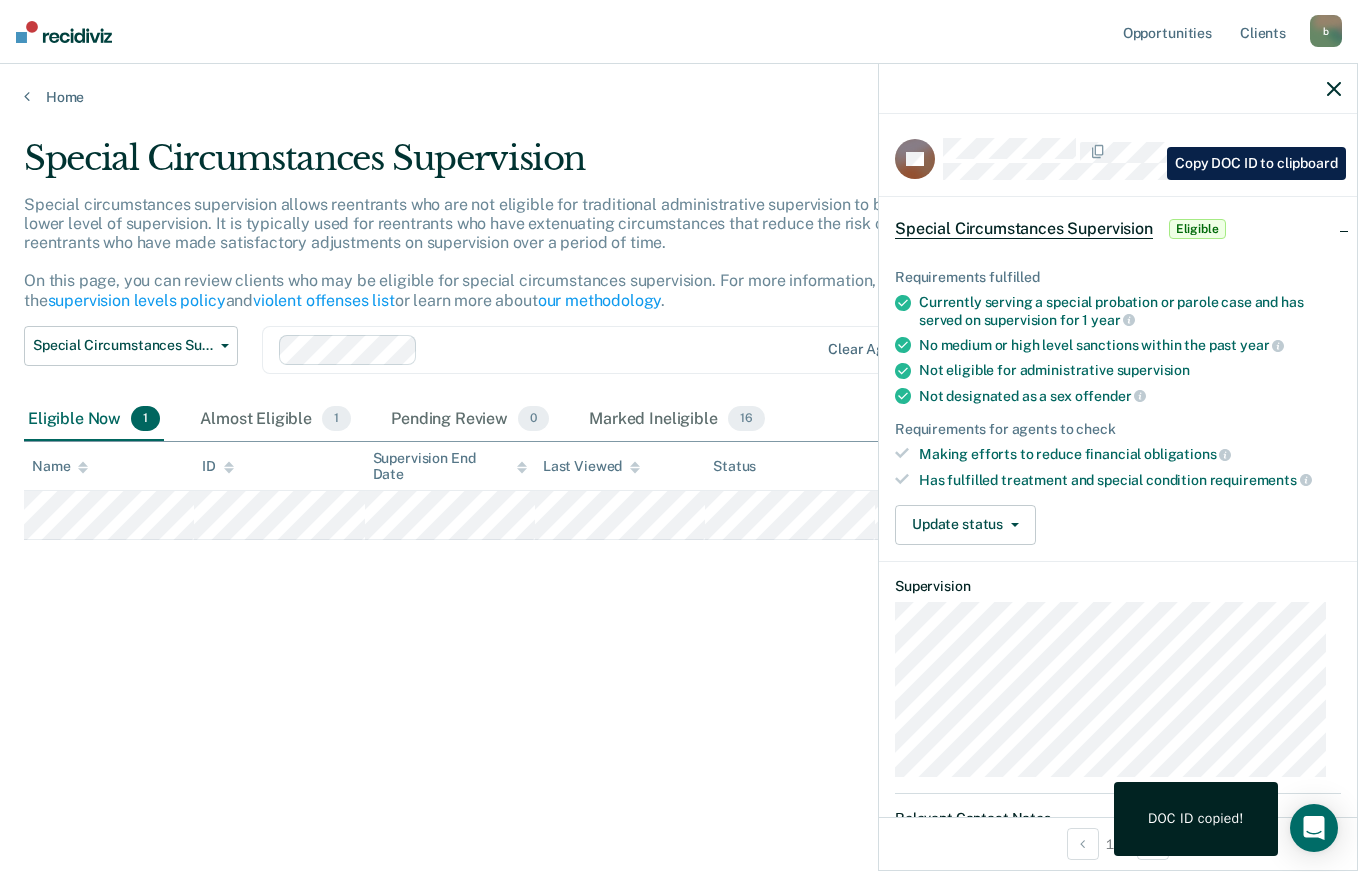 click on "Special Circumstances Supervision   Special circumstances supervision allows reentrants who are not eligible for traditional administrative supervision to be supervised at a lower level of supervision. It is typically used for reentrants who have extenuating circumstances that reduce the risk of re-offending or reentrants who have made satisfactory adjustments on supervision over a period of time. On this page, you can review clients who may be eligible for special circumstances supervision. For more information, please refer to the  supervision levels policy  and  violent offenses list  or learn more about  our methodology .  Special Circumstances Supervision Administrative Supervision Special Circumstances Supervision Clear   agents Eligible Now 1 Almost Eligible 1 Pending Review 0 Marked Ineligible 16
To pick up a draggable item, press the space bar.
While dragging, use the arrow keys to move the item.
Press space again to drop the item in its new position, or press escape to cancel.
Name" at bounding box center (679, 430) 